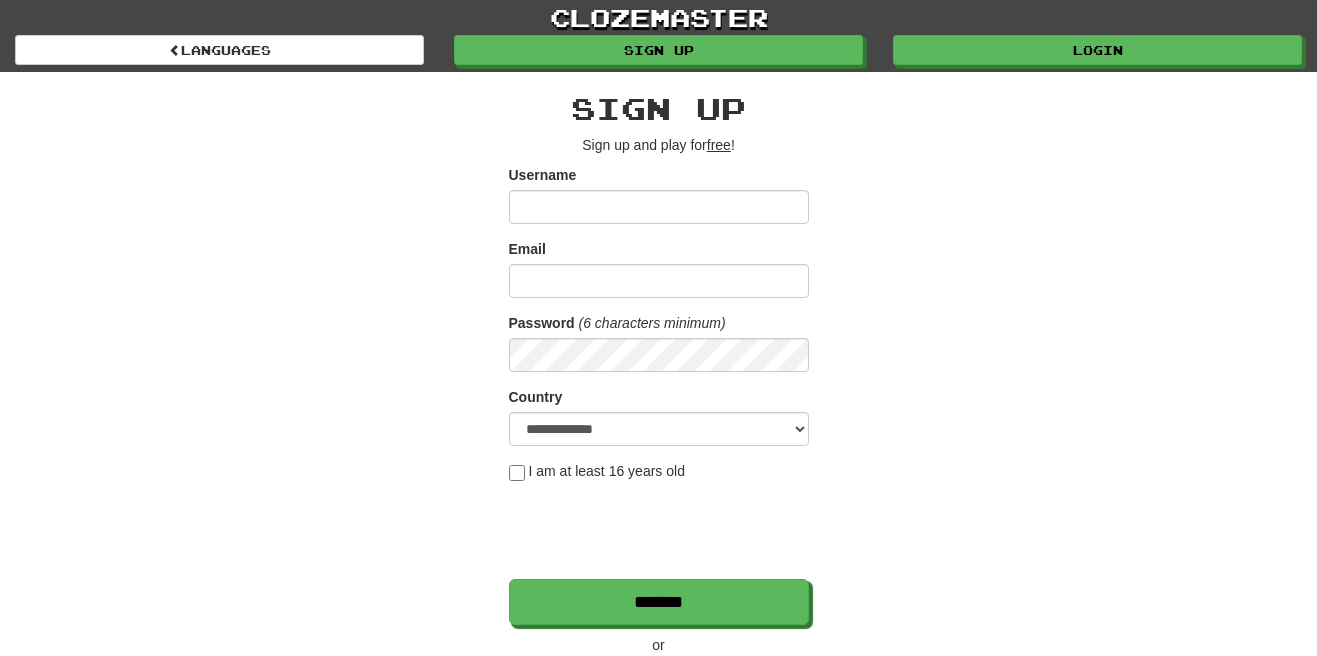 scroll, scrollTop: 0, scrollLeft: 0, axis: both 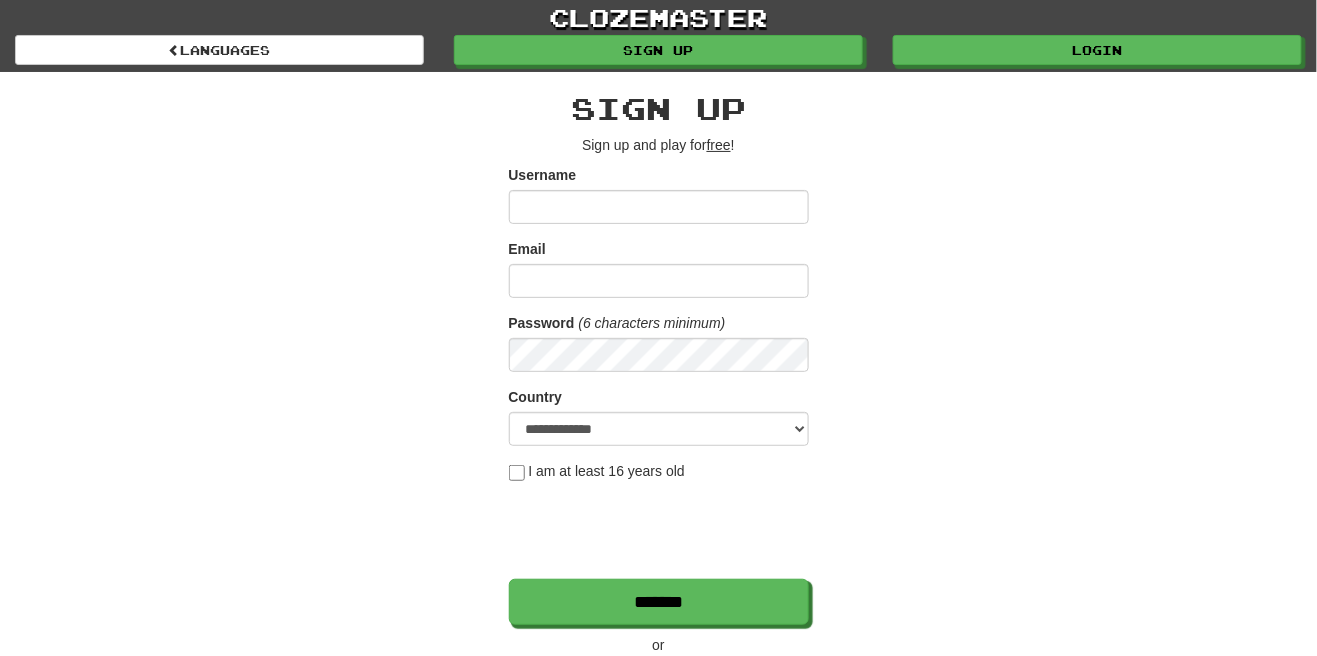 click on "Username" at bounding box center [659, 207] 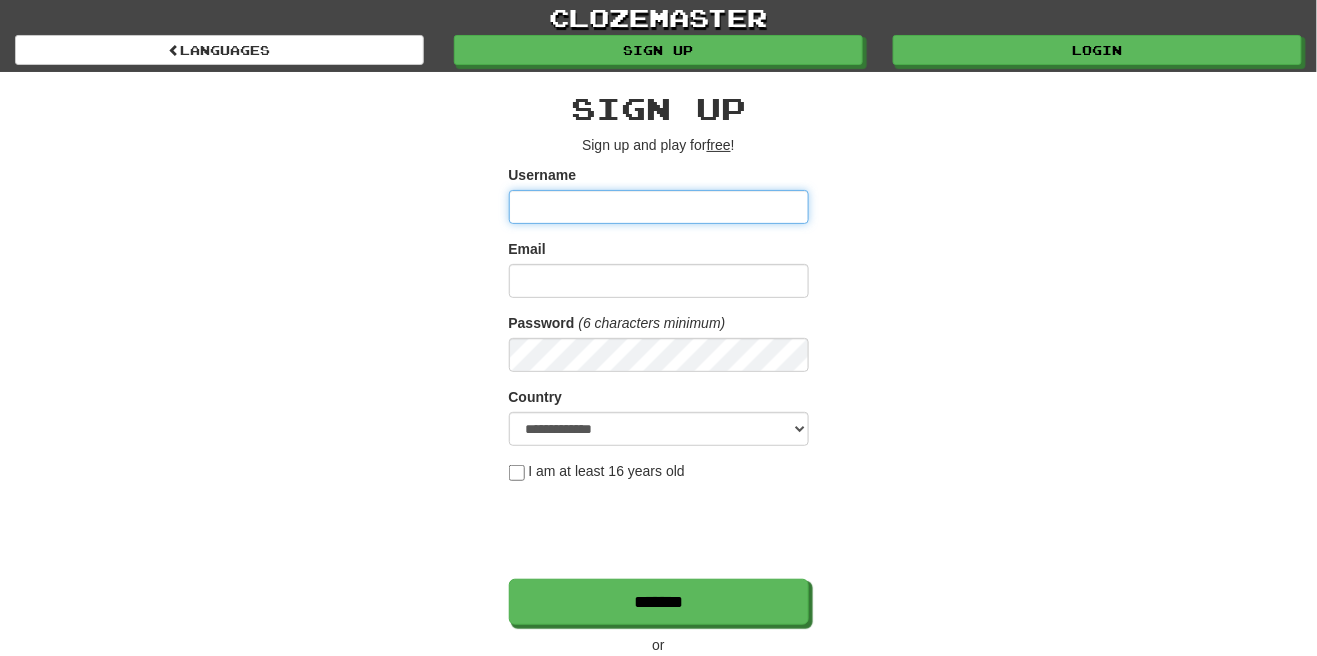 type on "**********" 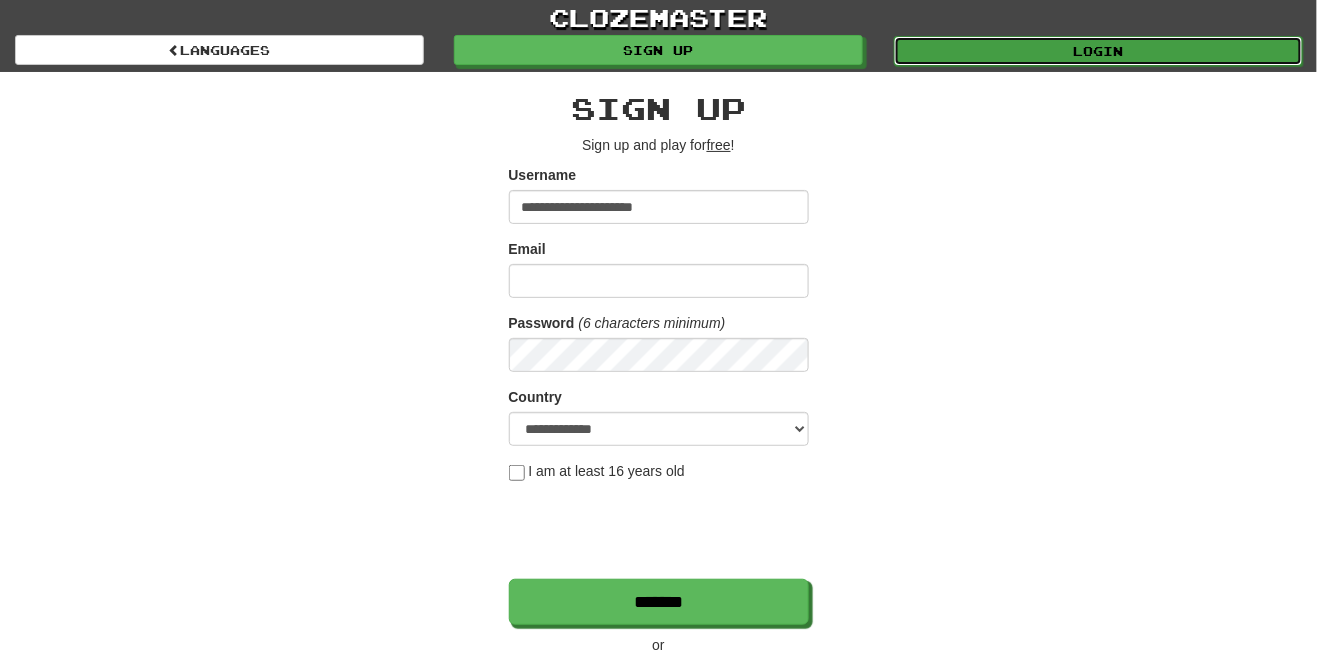 click on "Login" at bounding box center (1098, 51) 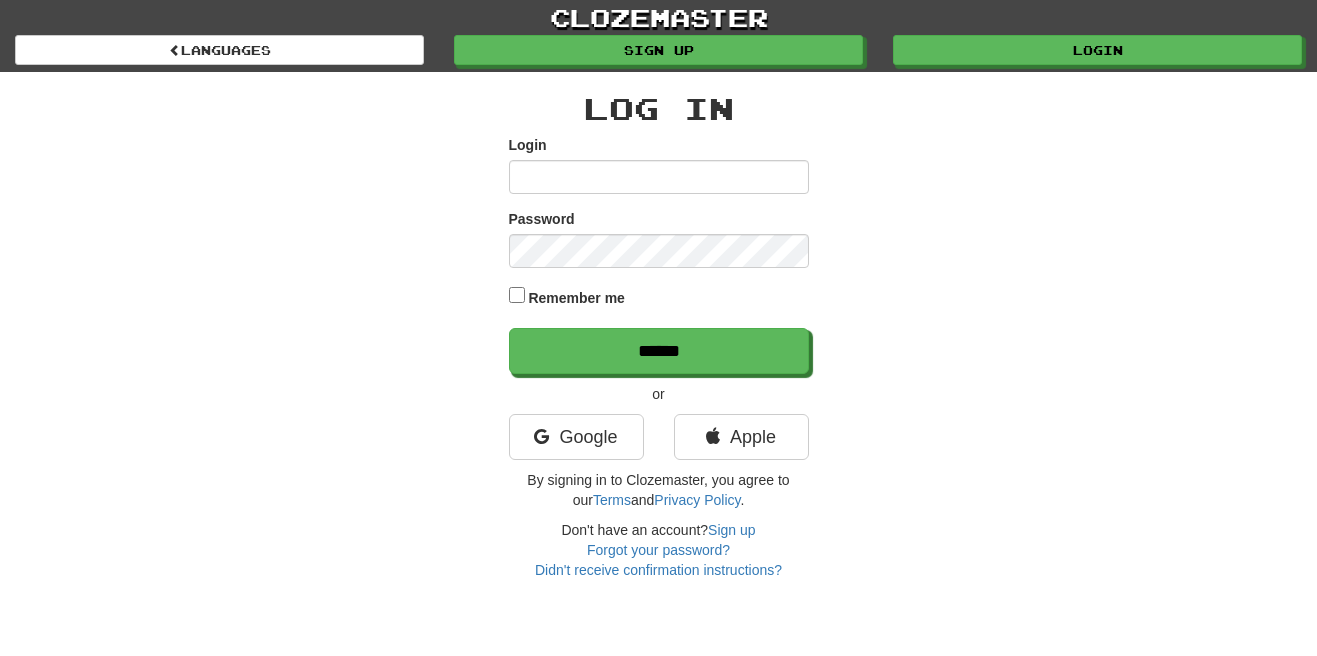 scroll, scrollTop: 0, scrollLeft: 0, axis: both 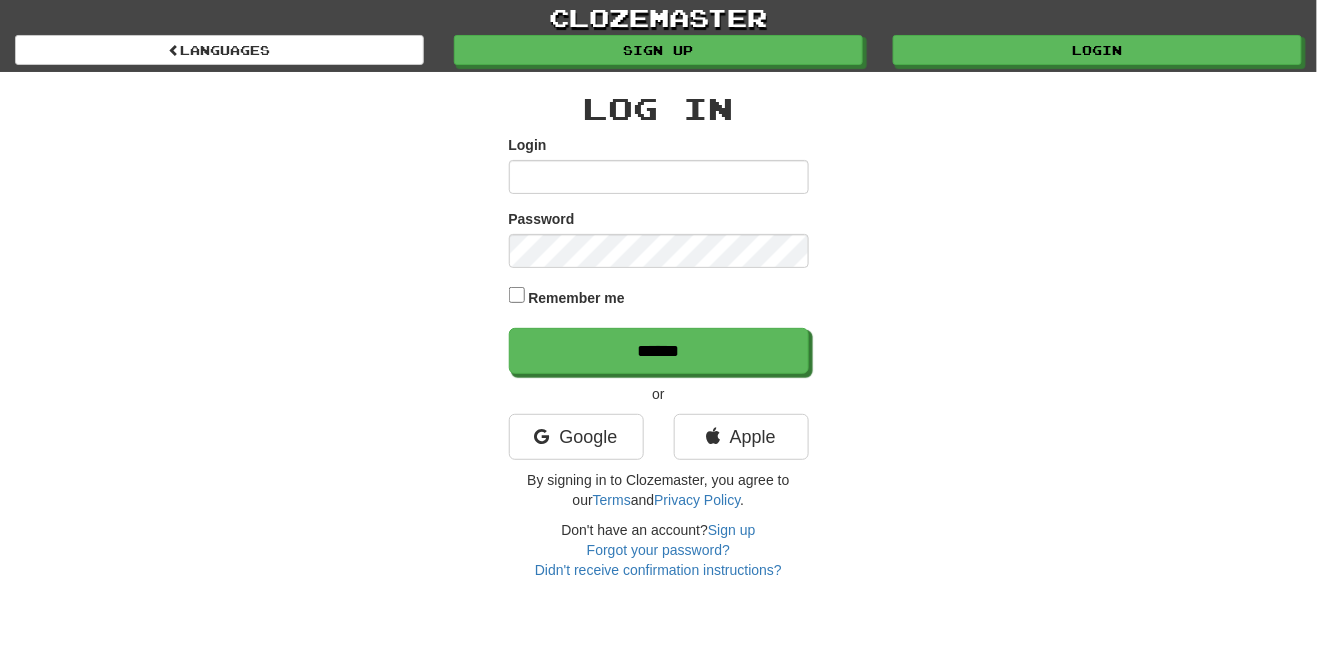 click on "Login" at bounding box center [659, 177] 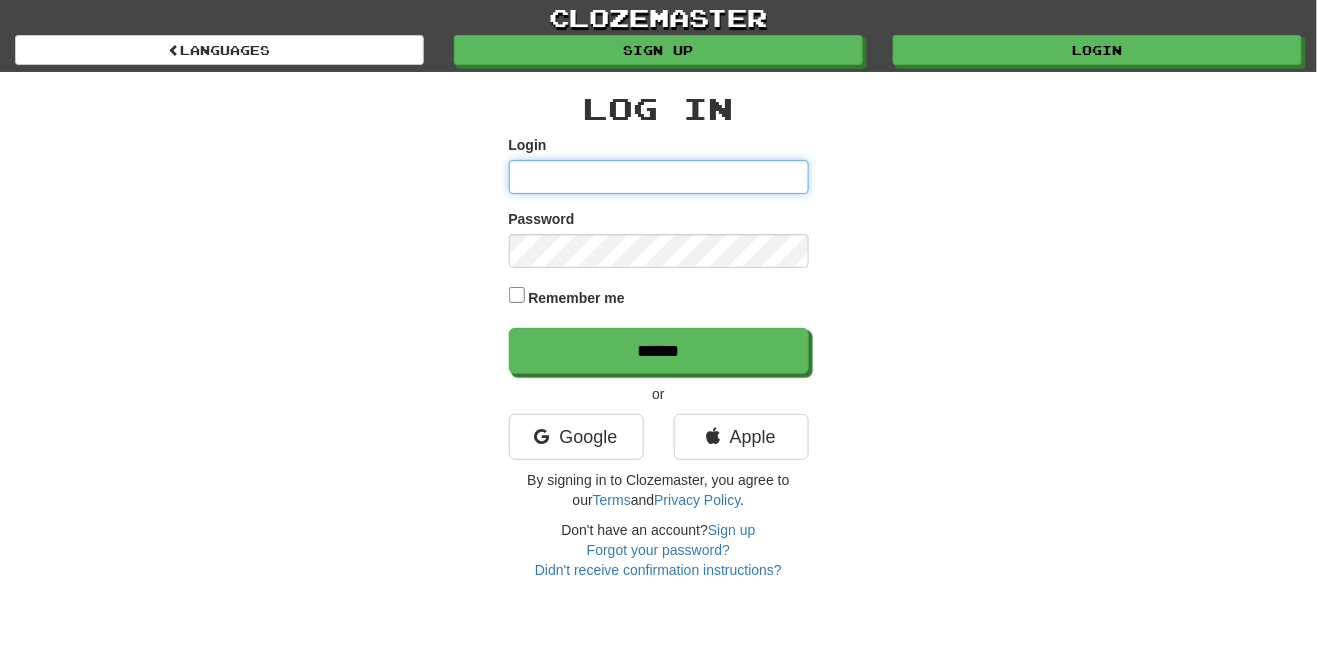 type on "**********" 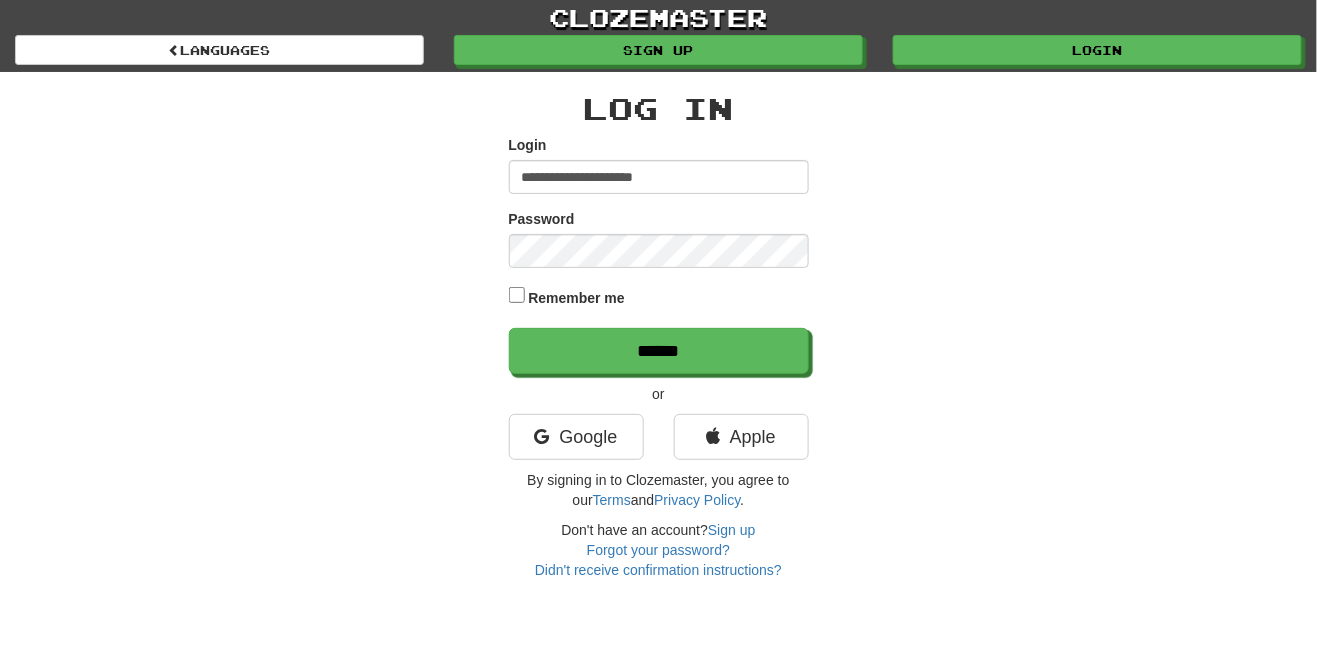 click on "******" at bounding box center [659, 351] 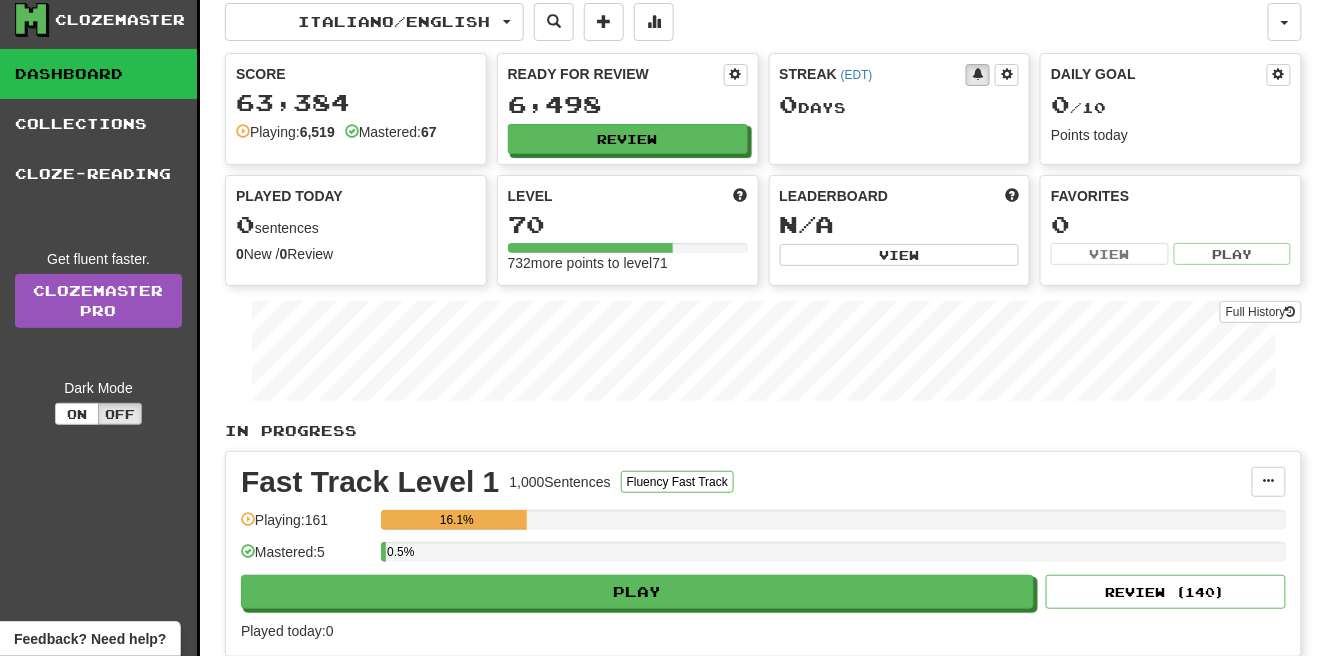 scroll, scrollTop: 11, scrollLeft: 0, axis: vertical 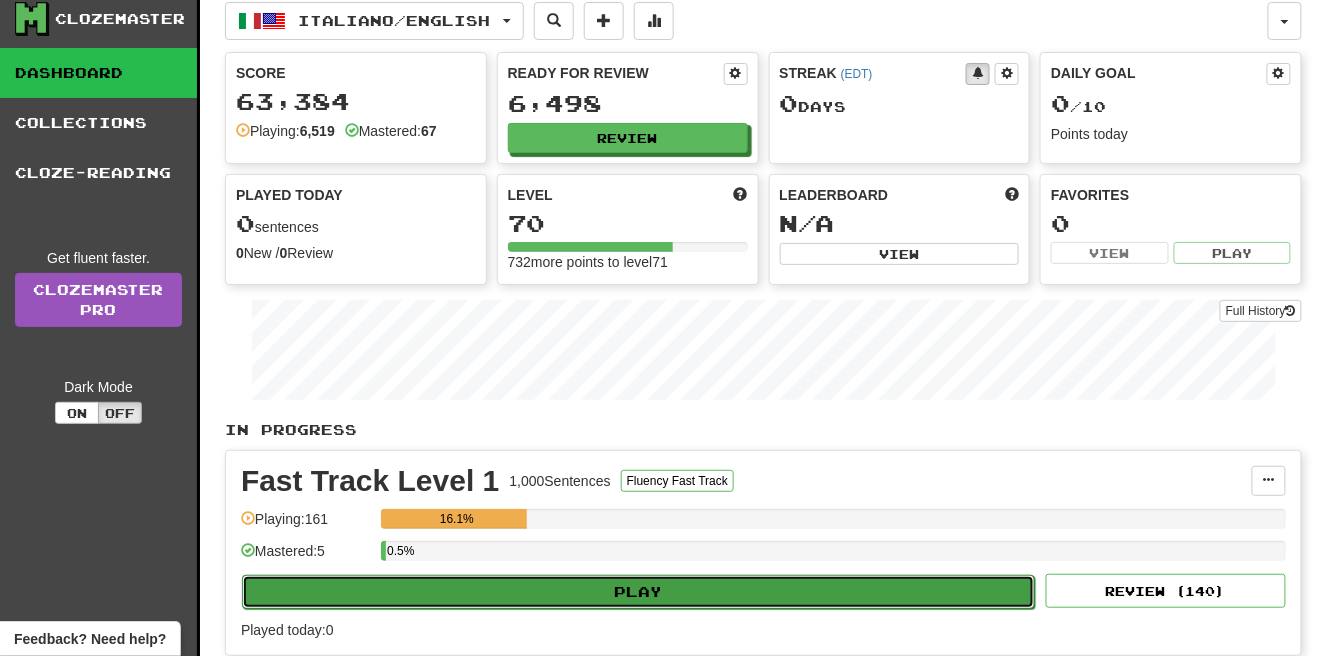 click on "Play" at bounding box center (638, 592) 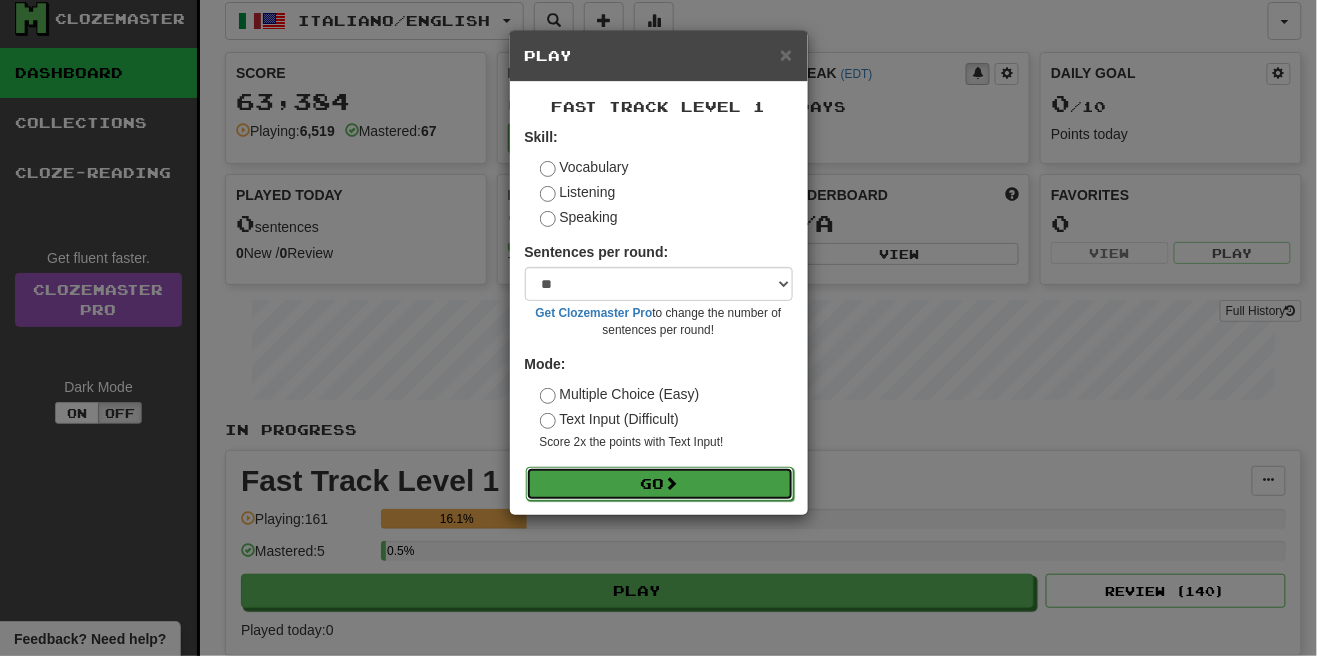 click on "Go" at bounding box center (660, 484) 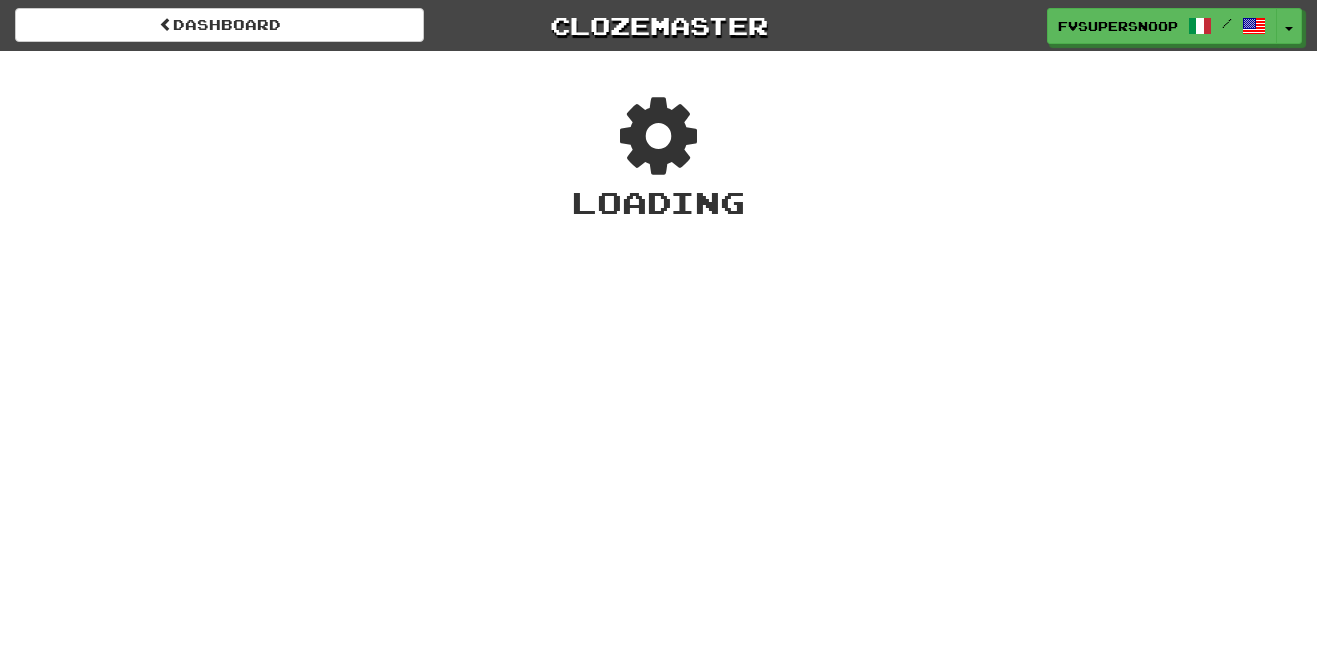scroll, scrollTop: 0, scrollLeft: 0, axis: both 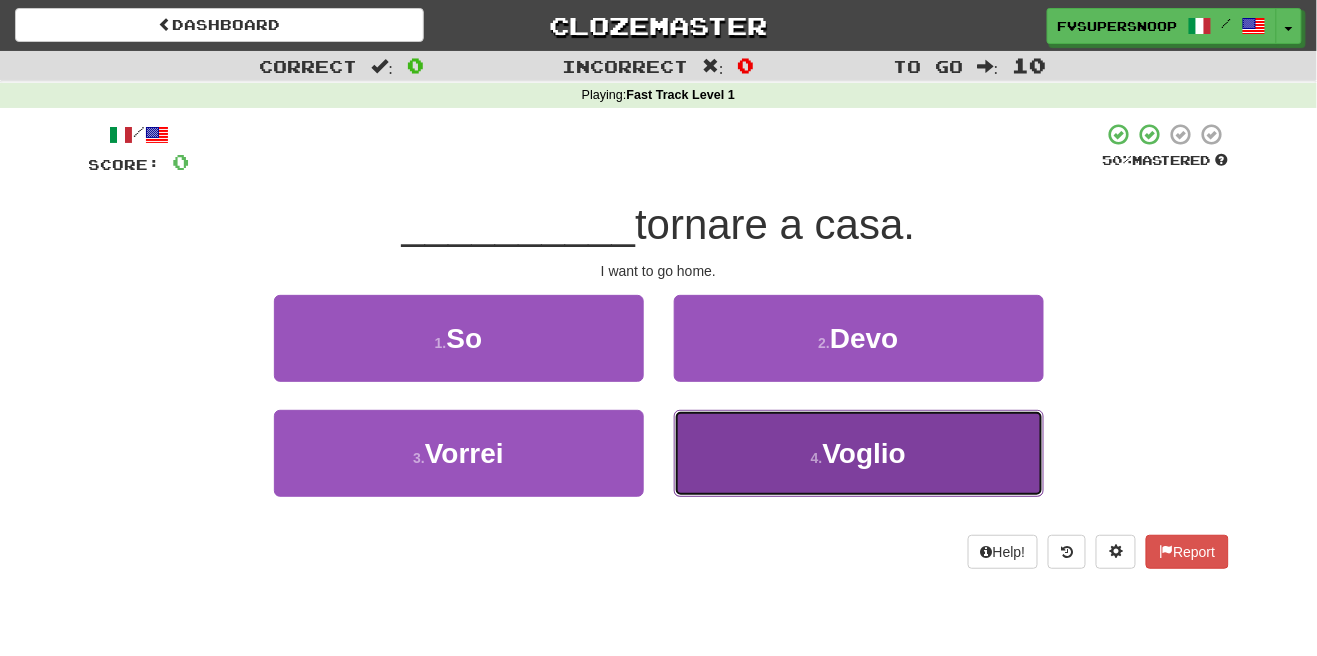 click on "4 .  Voglio" at bounding box center (859, 453) 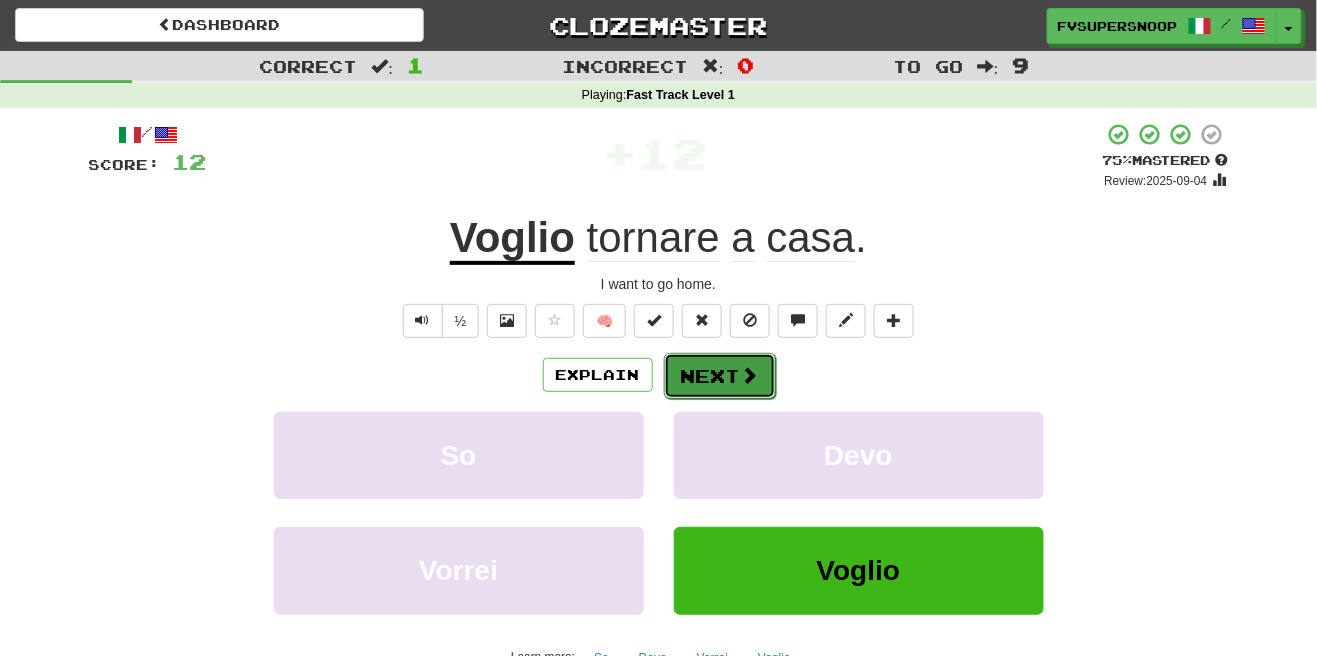 click on "Next" at bounding box center [720, 376] 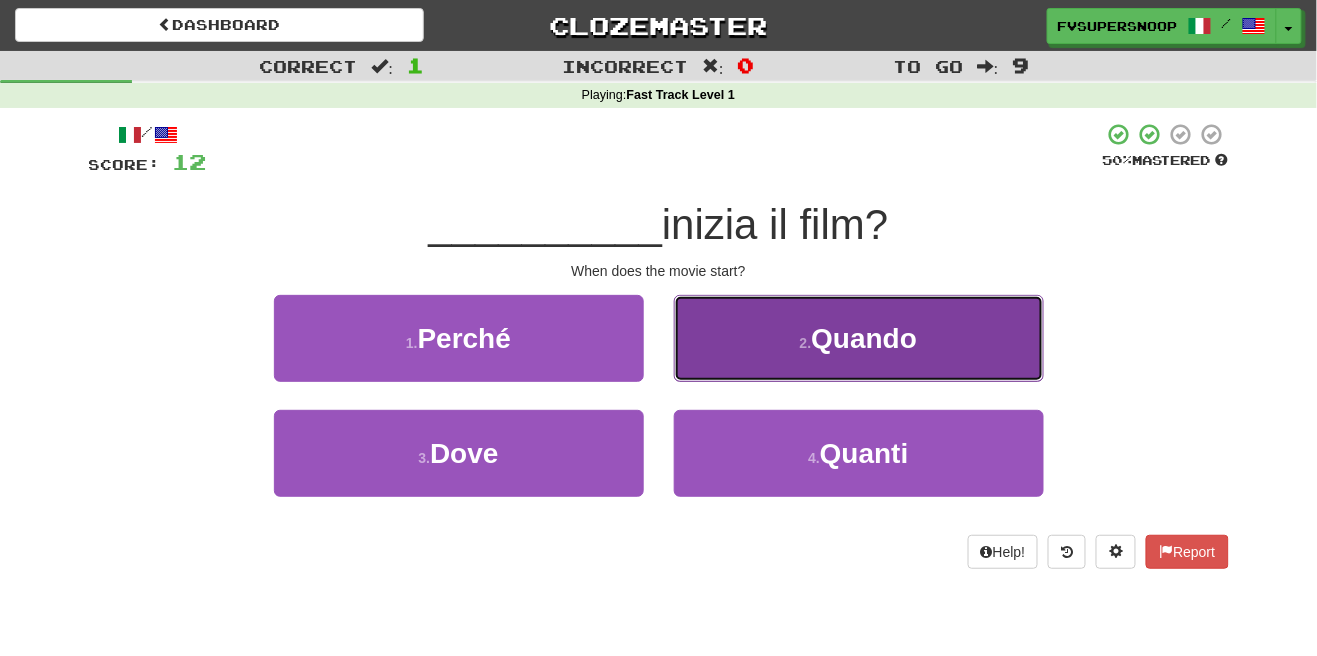 click on "2 .  Quando" at bounding box center [859, 338] 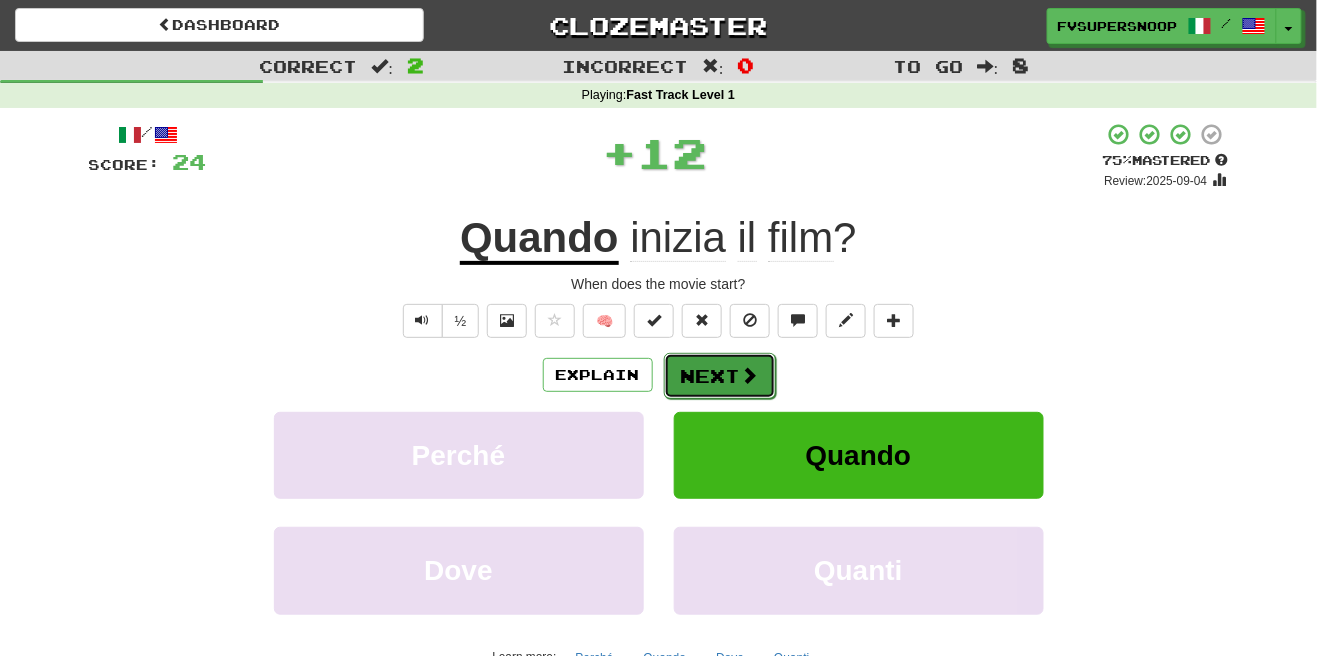 click on "Next" at bounding box center [720, 376] 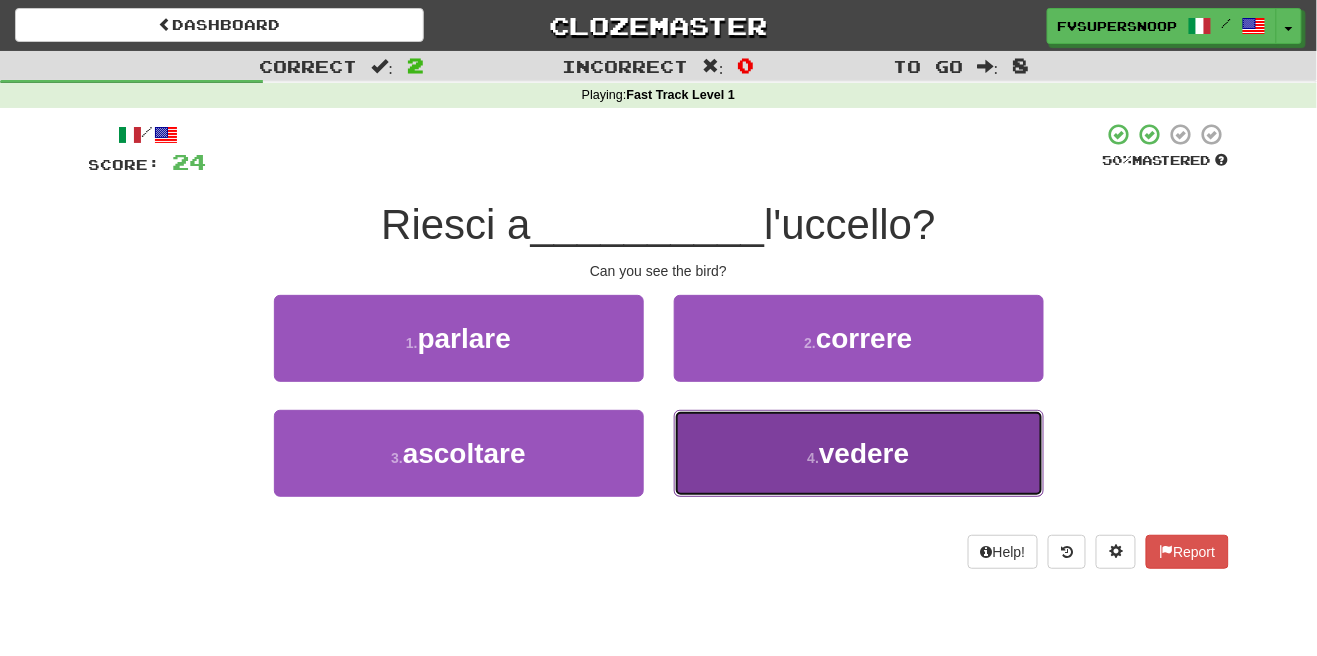 click on "vedere" at bounding box center (864, 453) 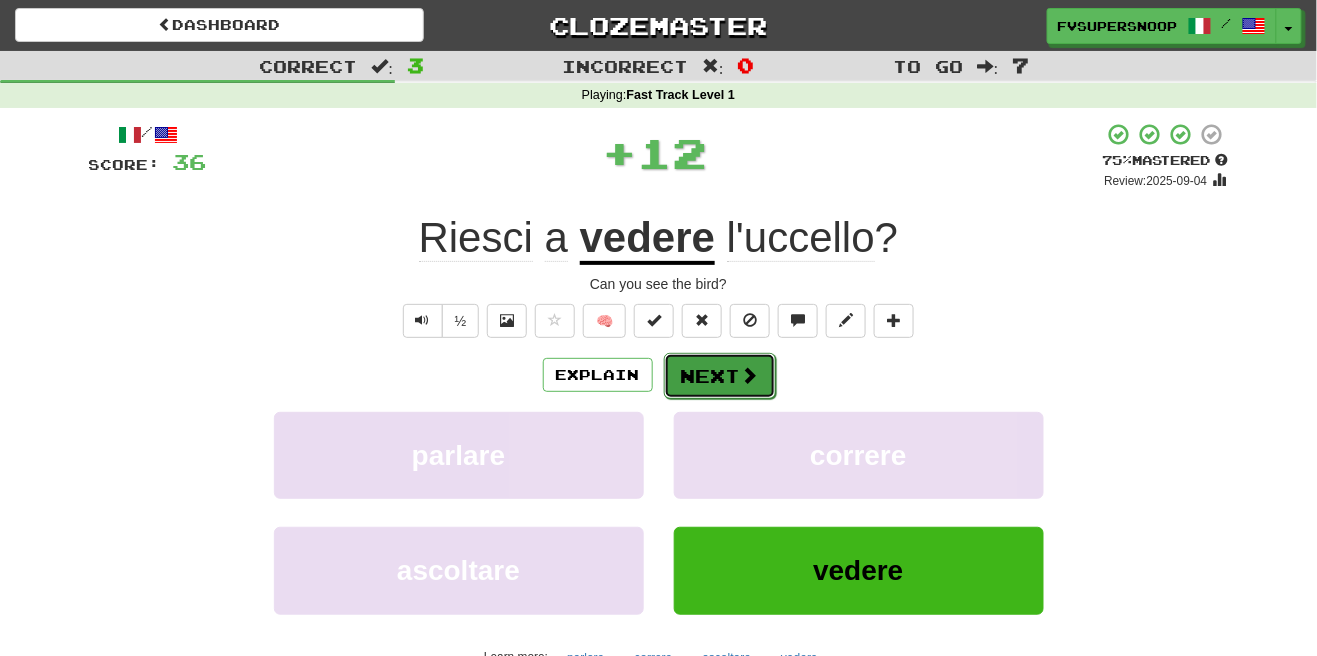 click at bounding box center (750, 375) 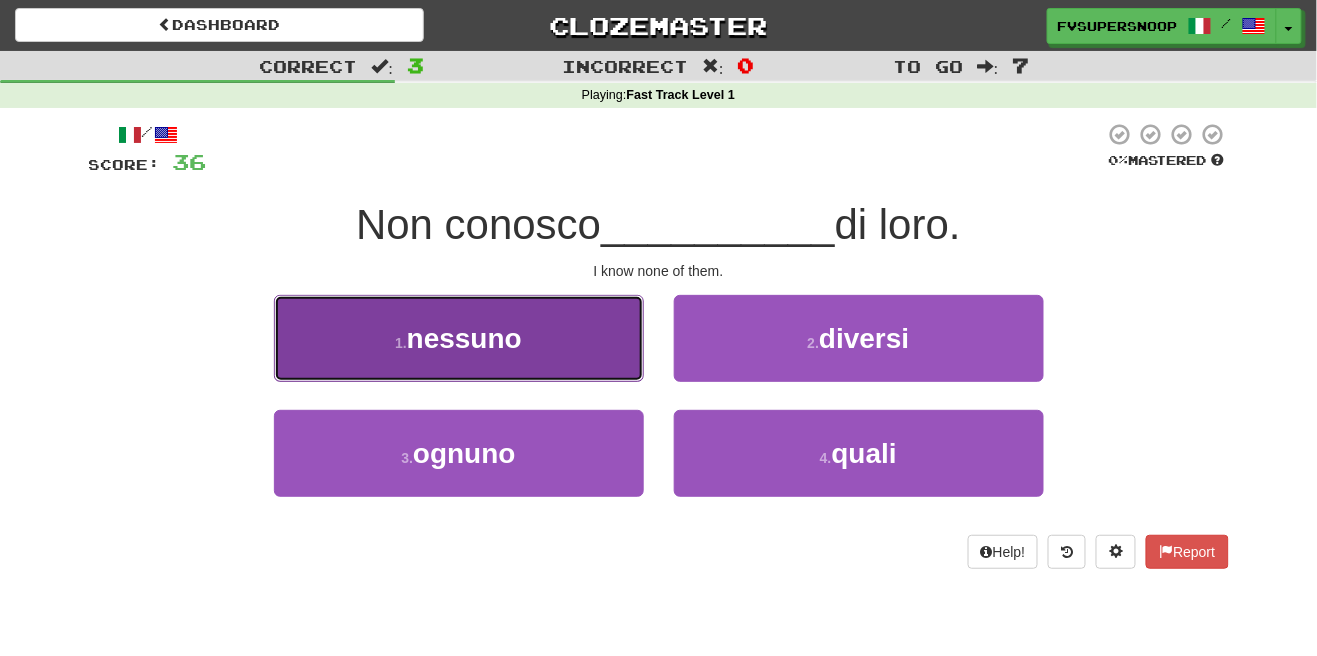 click on "1 .  nessuno" at bounding box center (459, 338) 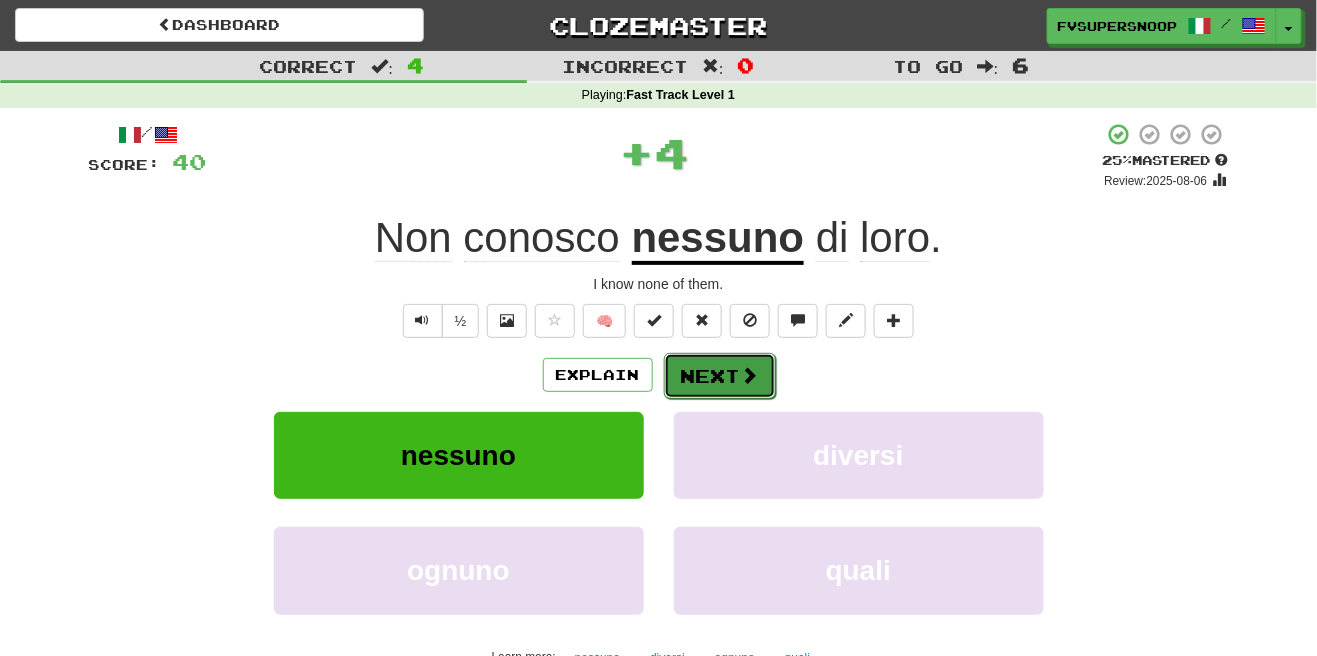 click on "Next" at bounding box center (720, 376) 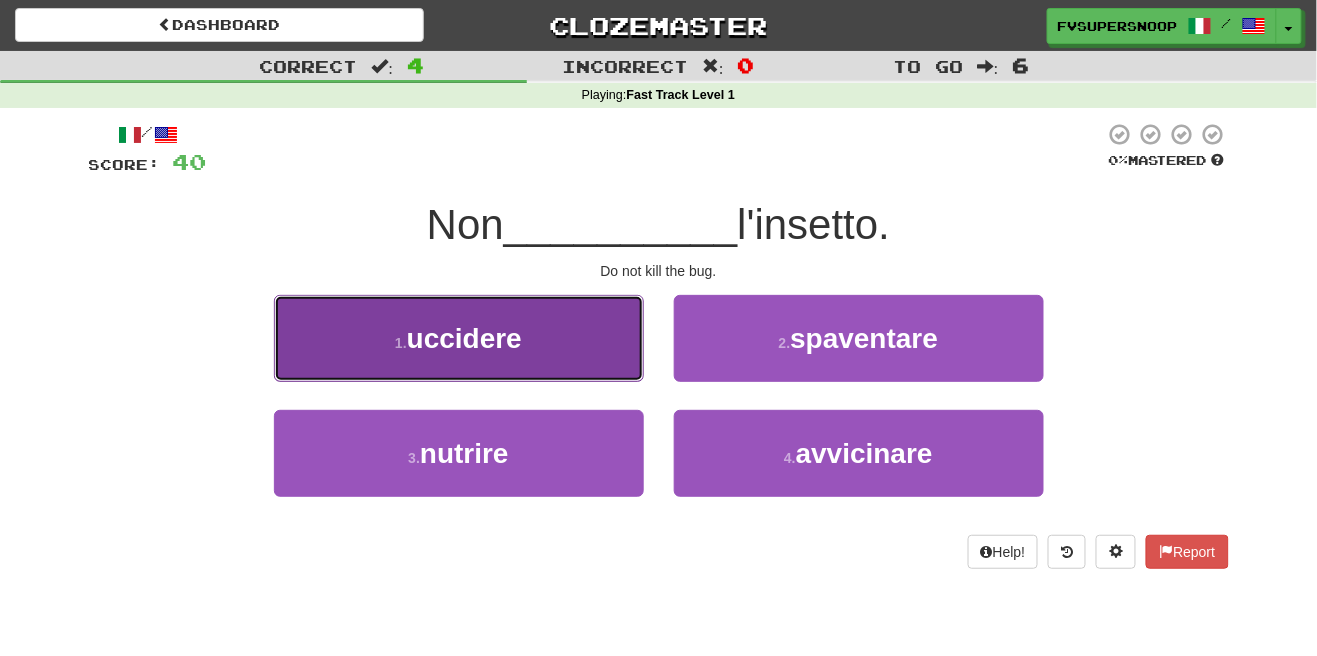 click on "1 .  uccidere" at bounding box center [459, 338] 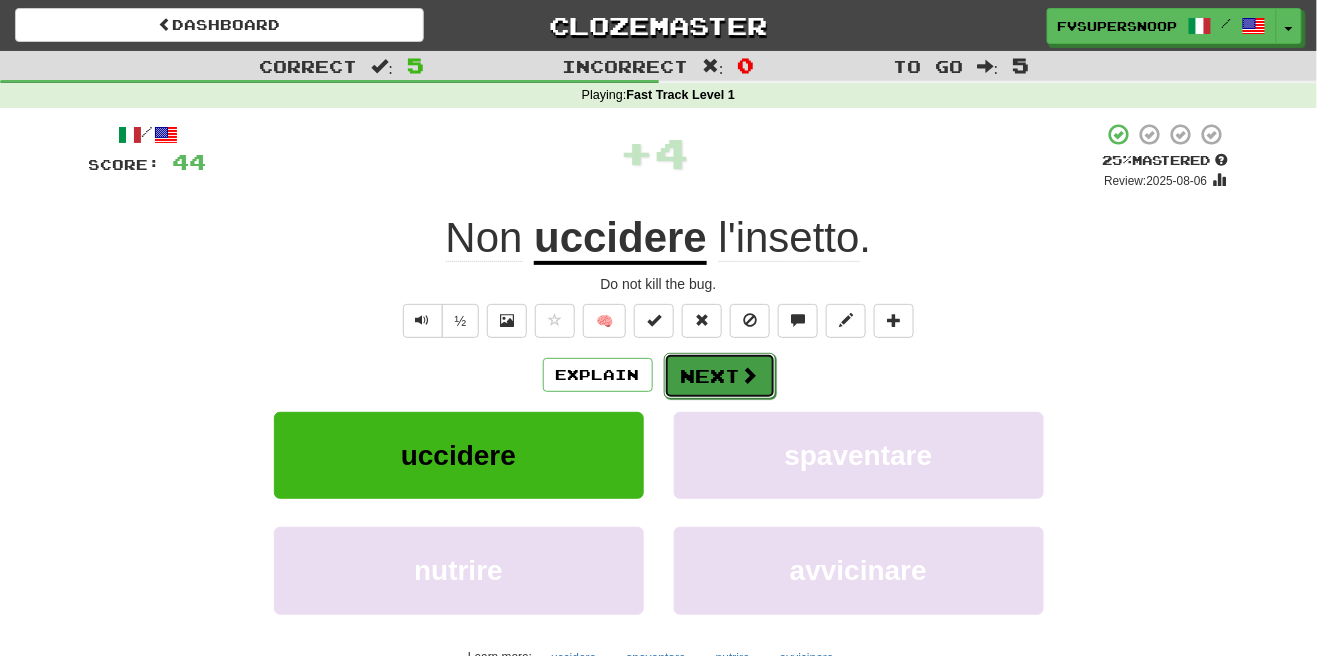 click on "Next" at bounding box center (720, 376) 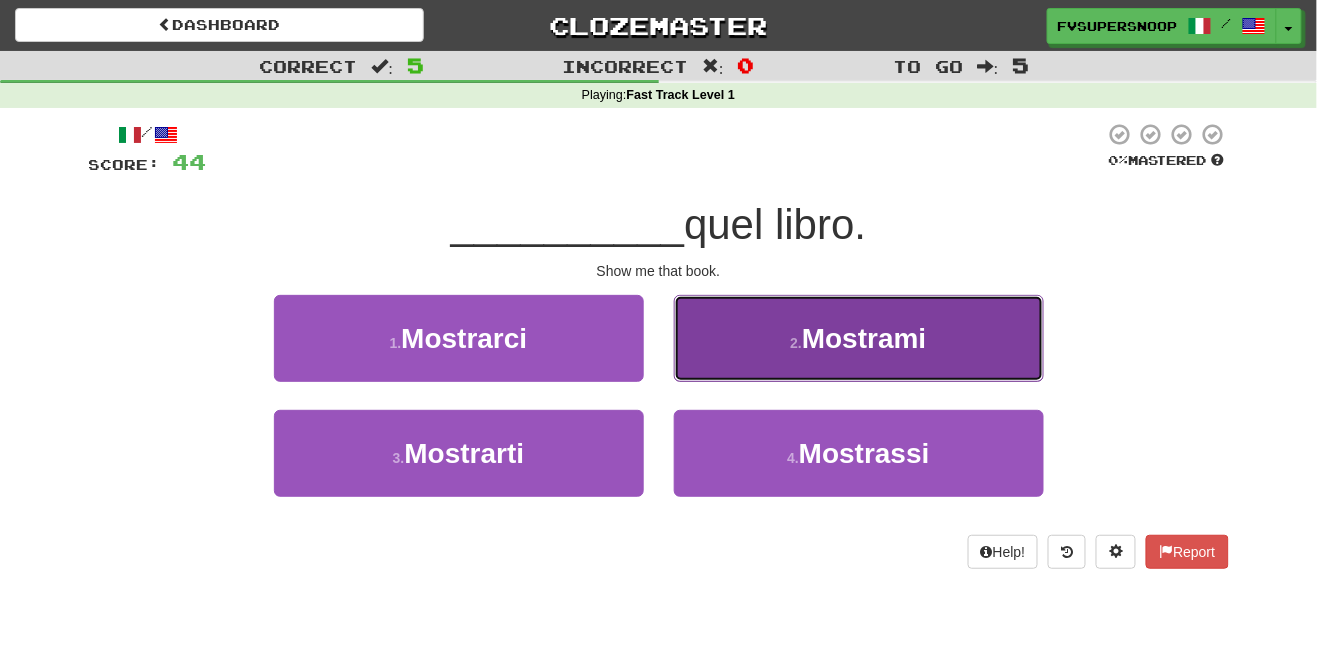click on "2 .  Mostrami" at bounding box center (859, 338) 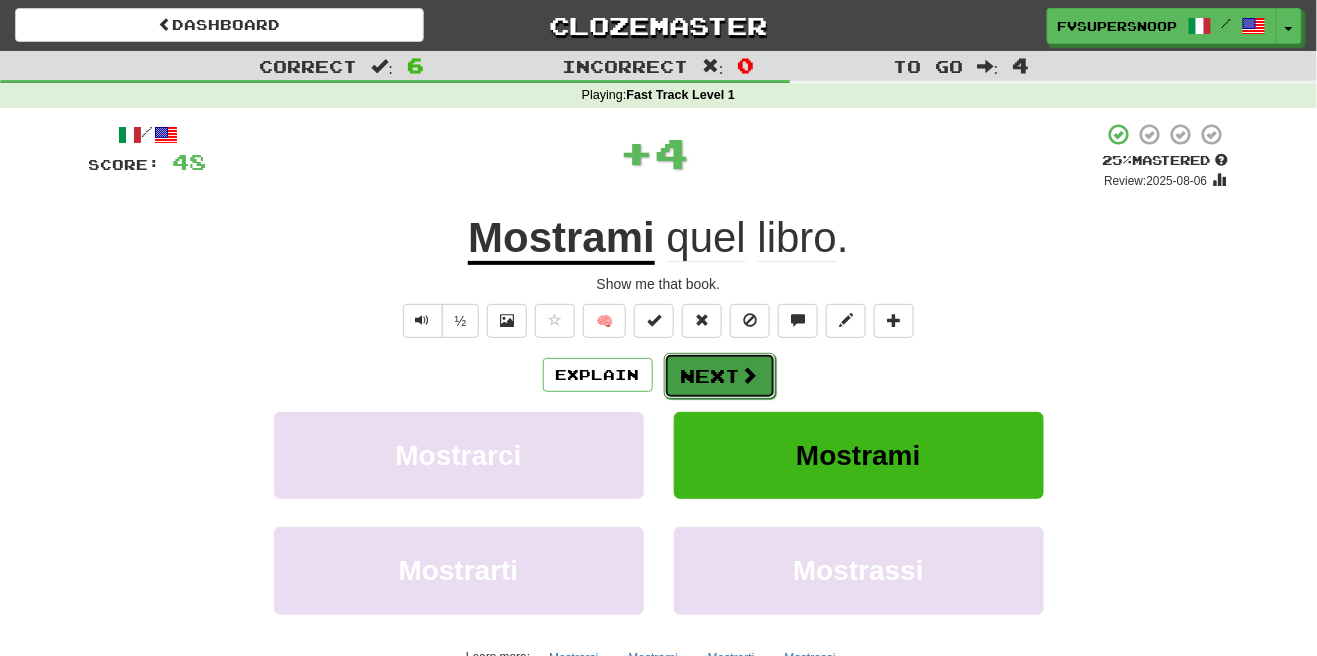 click at bounding box center (750, 375) 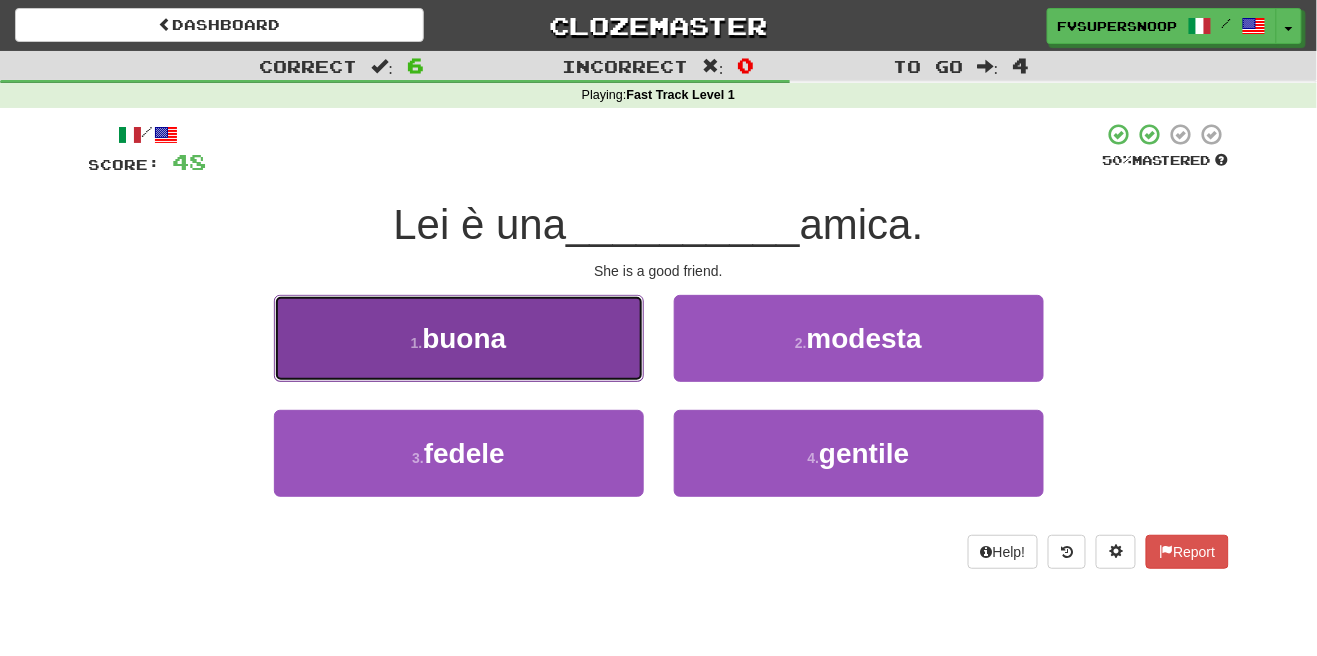 click on "1 .  buona" at bounding box center [459, 338] 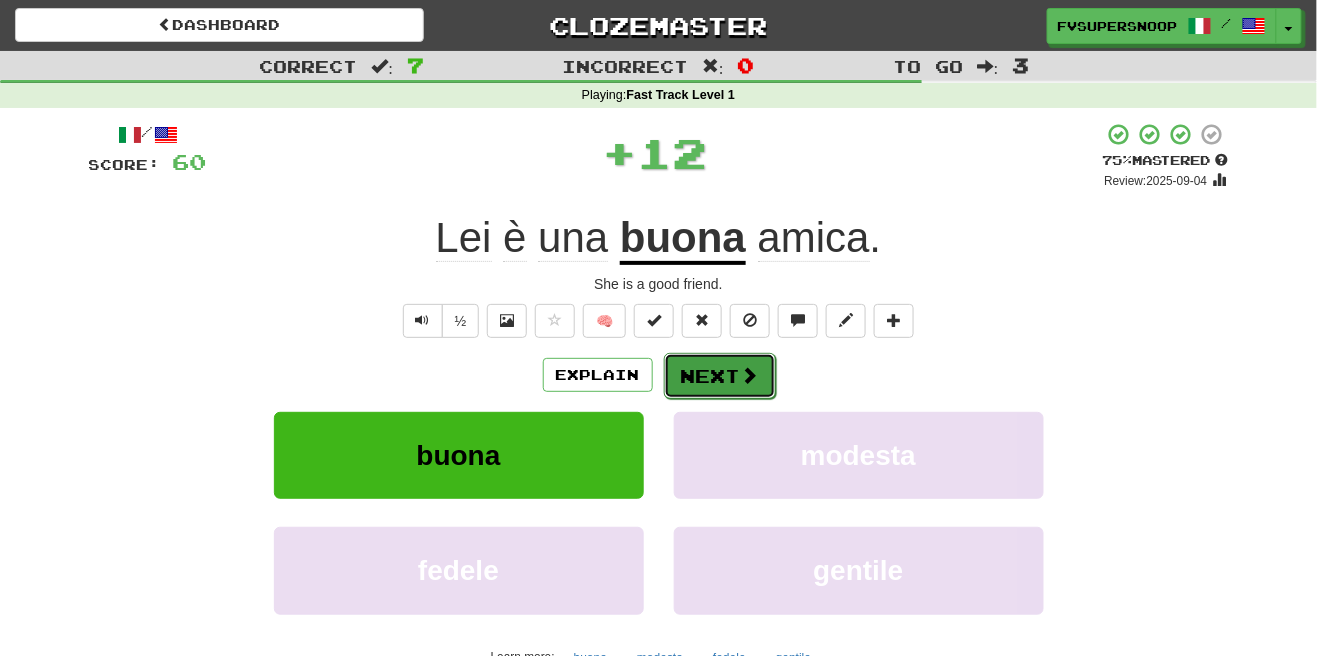 click at bounding box center [750, 375] 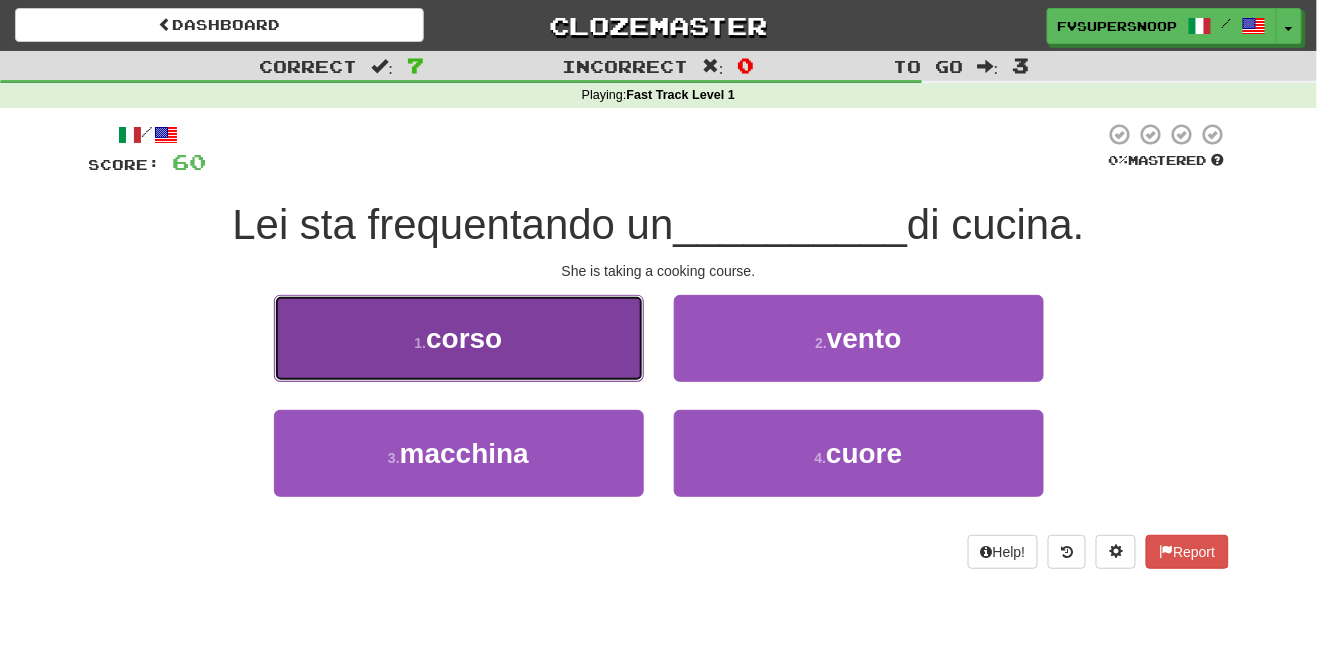 click on "1 .  corso" at bounding box center (459, 338) 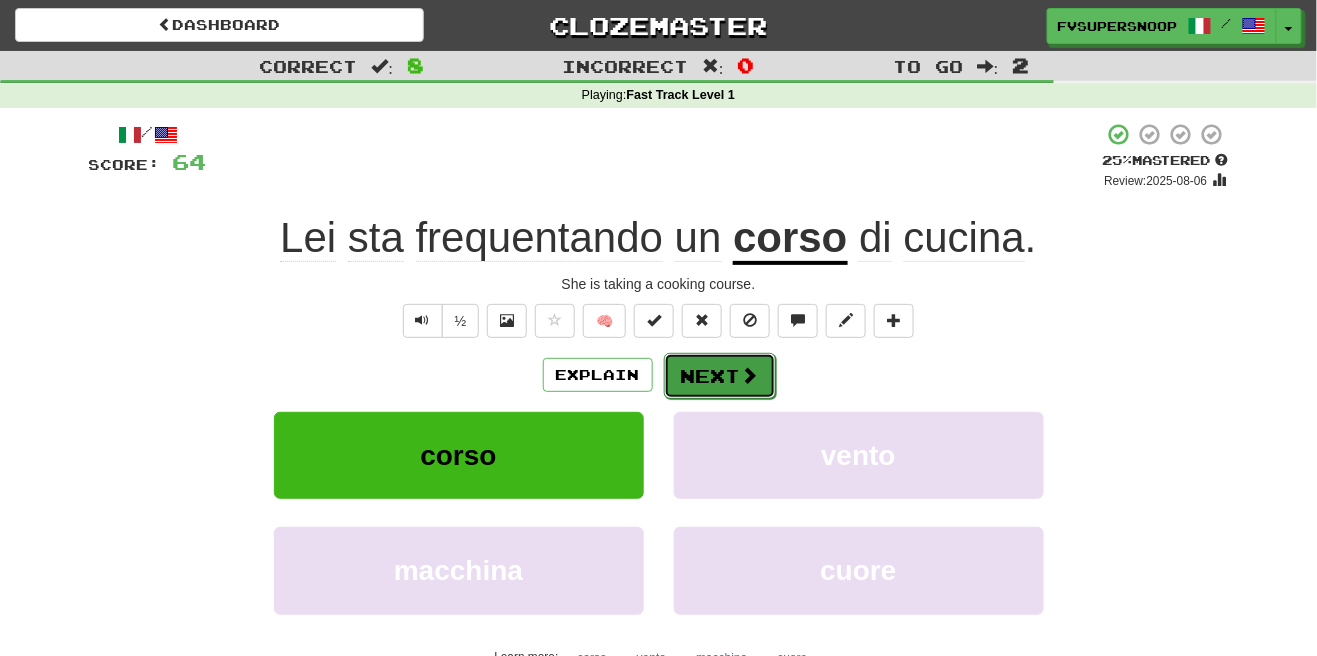 click on "Next" at bounding box center (720, 376) 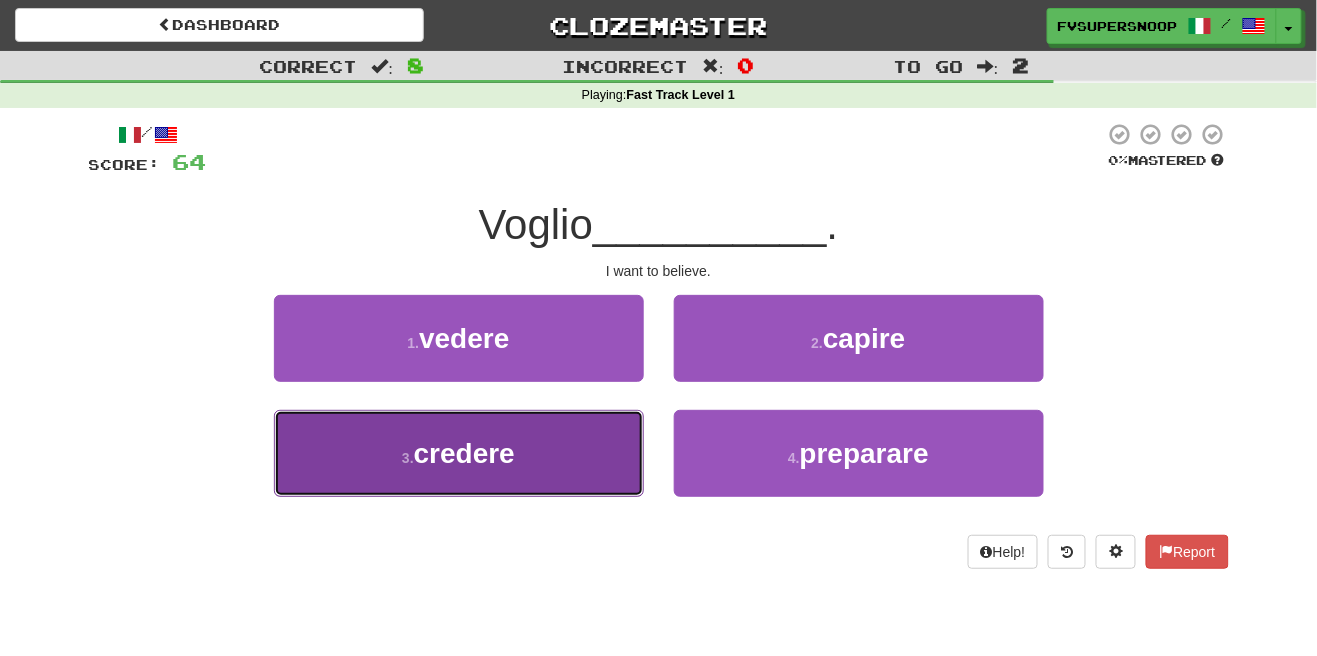 click on "3 .  credere" at bounding box center [459, 453] 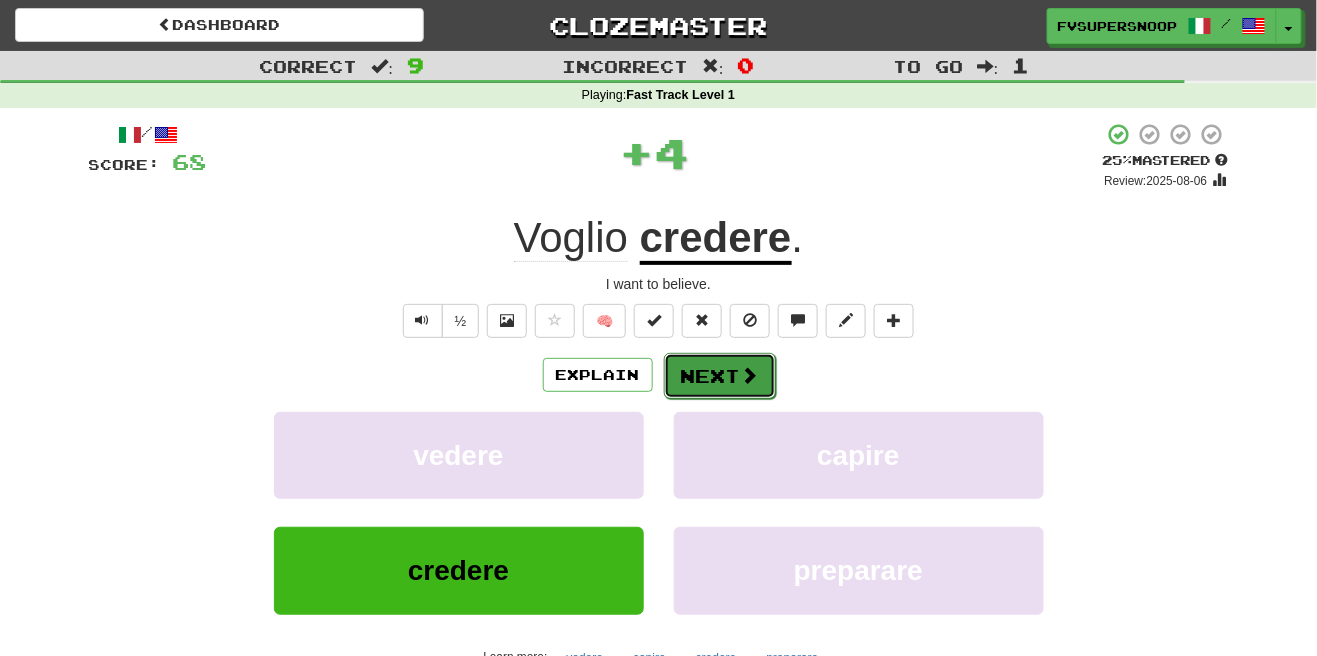 click on "Next" at bounding box center (720, 376) 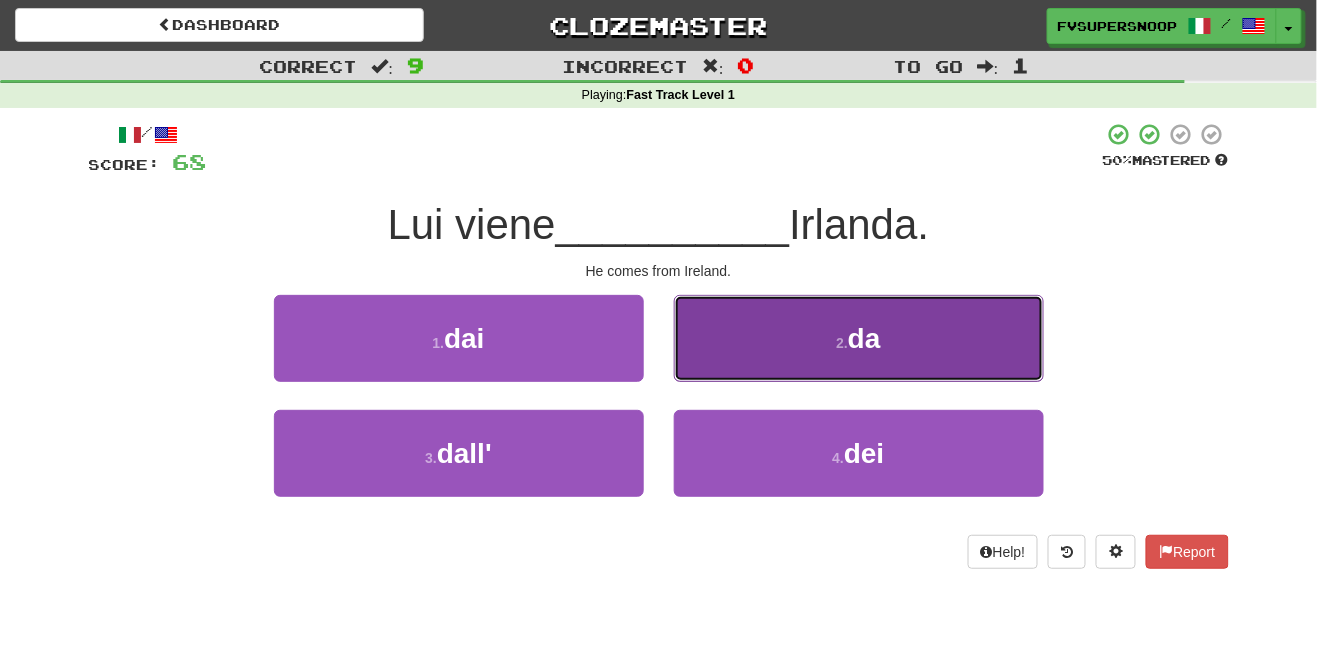 click on "da" at bounding box center (864, 338) 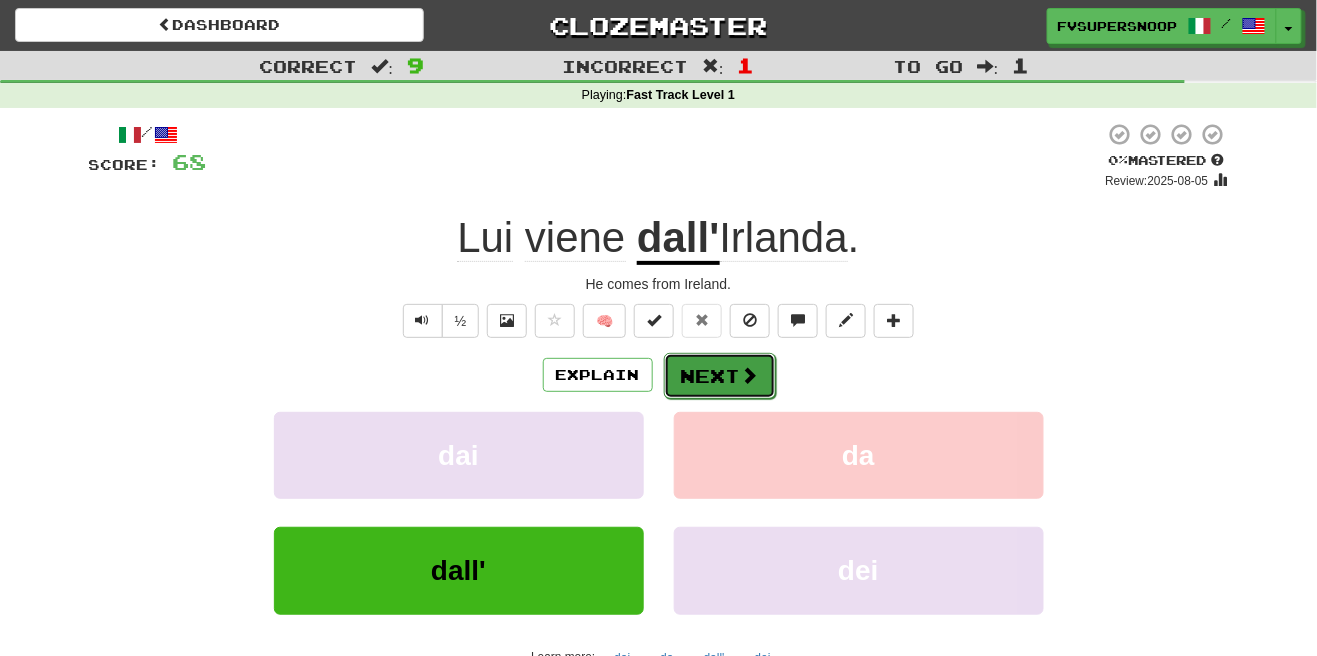 click at bounding box center [750, 375] 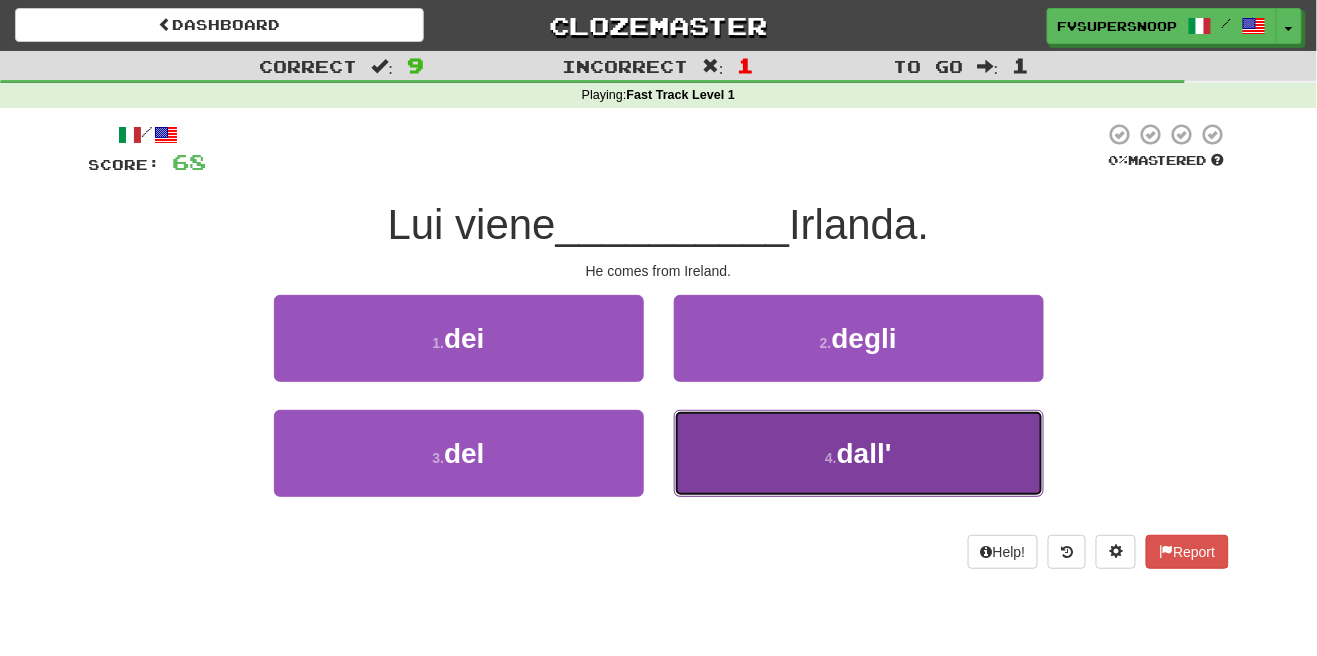 click on "4 .  dall'" at bounding box center (859, 453) 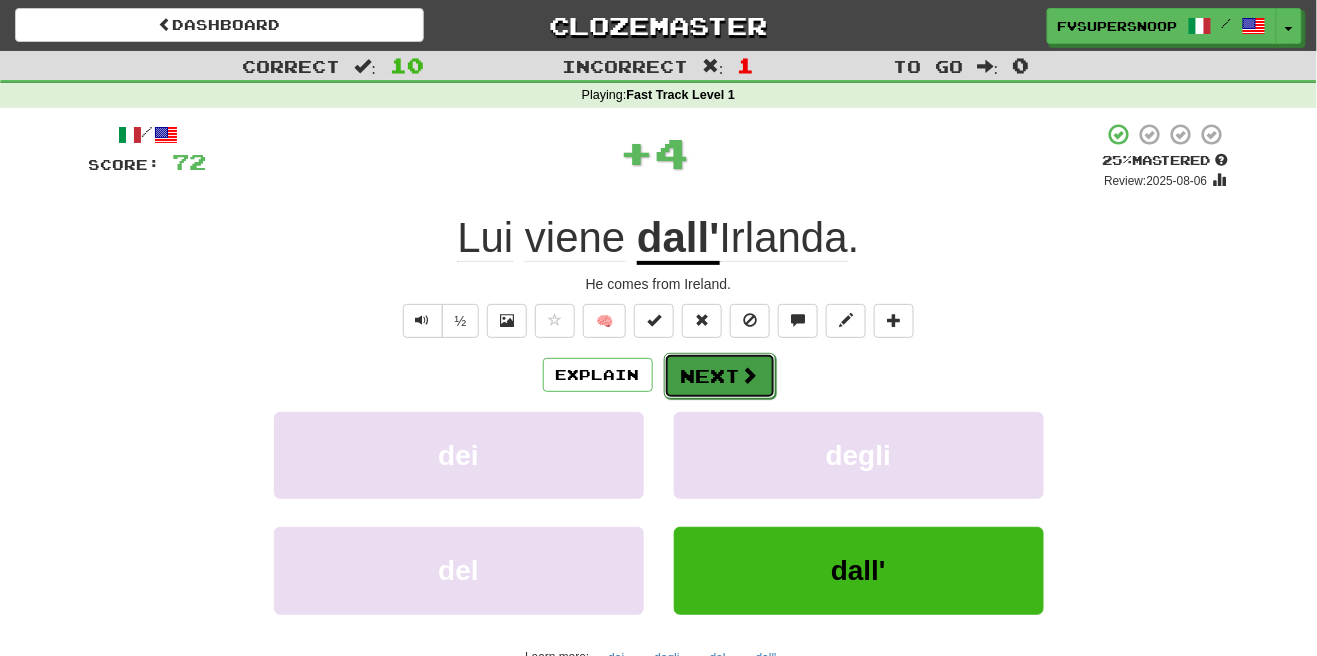 click on "Next" at bounding box center [720, 376] 